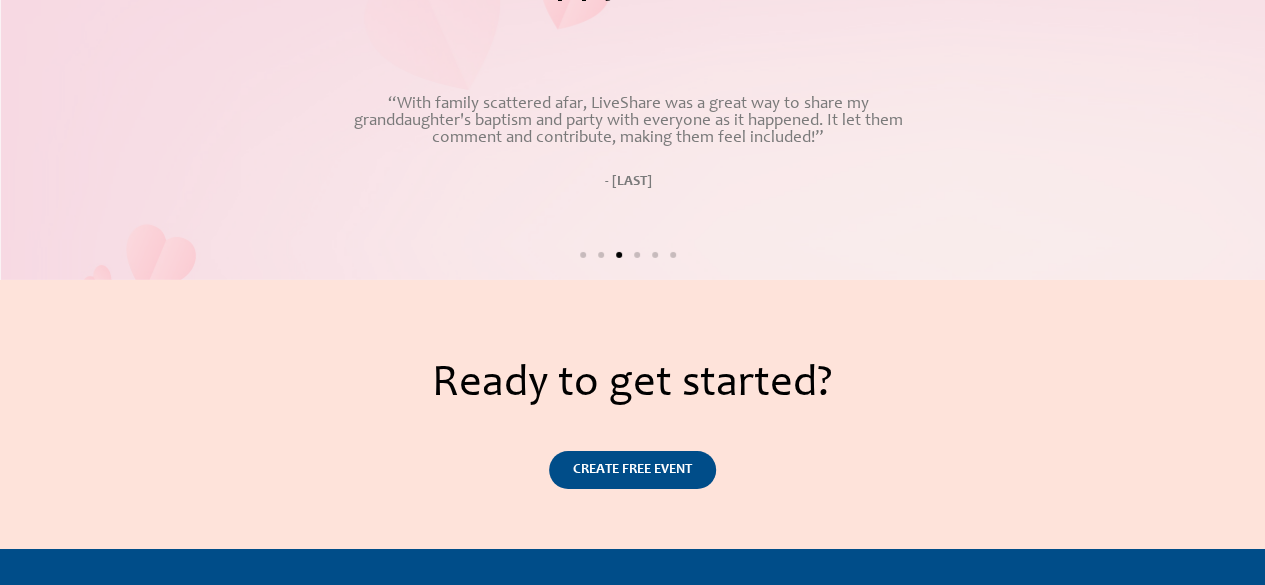 scroll, scrollTop: 3449, scrollLeft: 0, axis: vertical 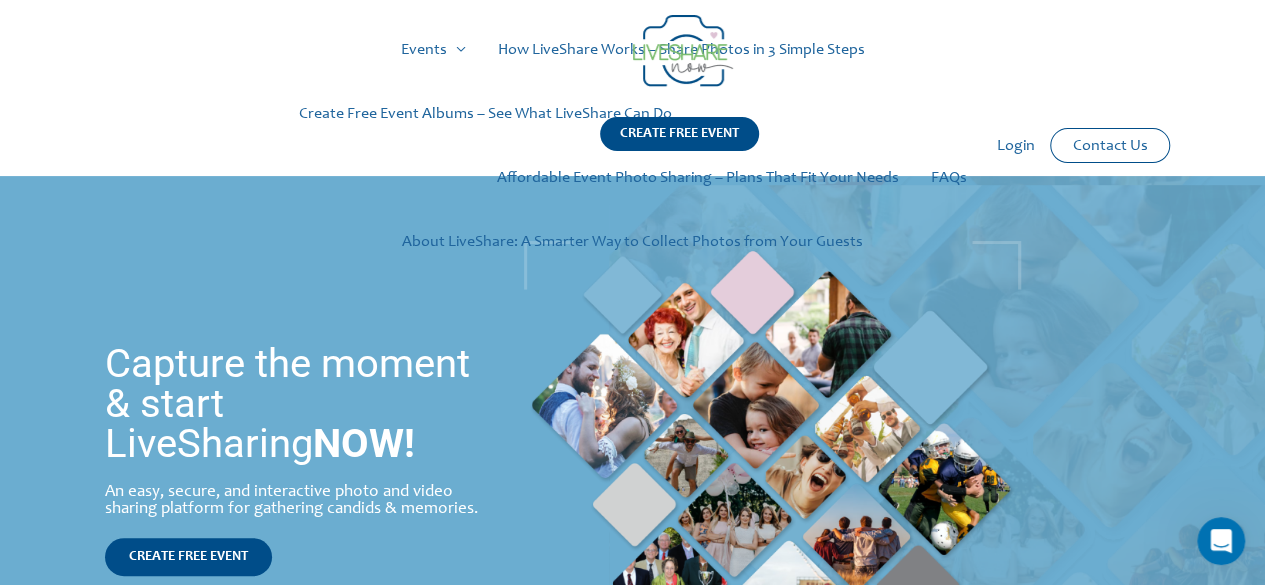 click on "How LiveShare Works – Share Photos in 3 Simple Steps" at bounding box center (681, 50) 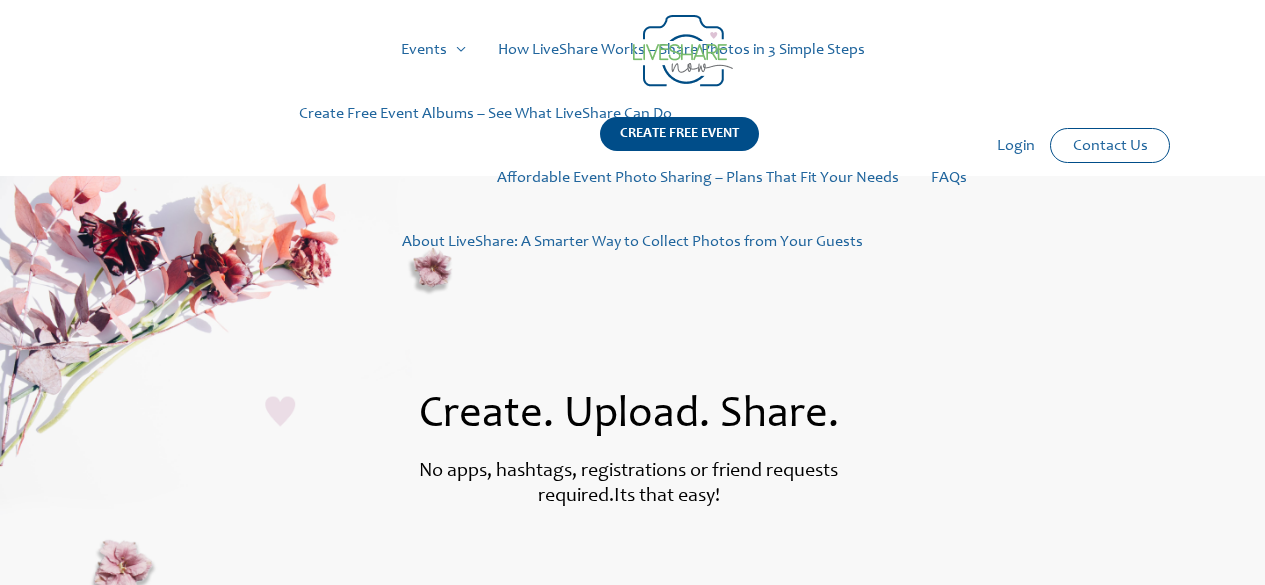 scroll, scrollTop: 0, scrollLeft: 0, axis: both 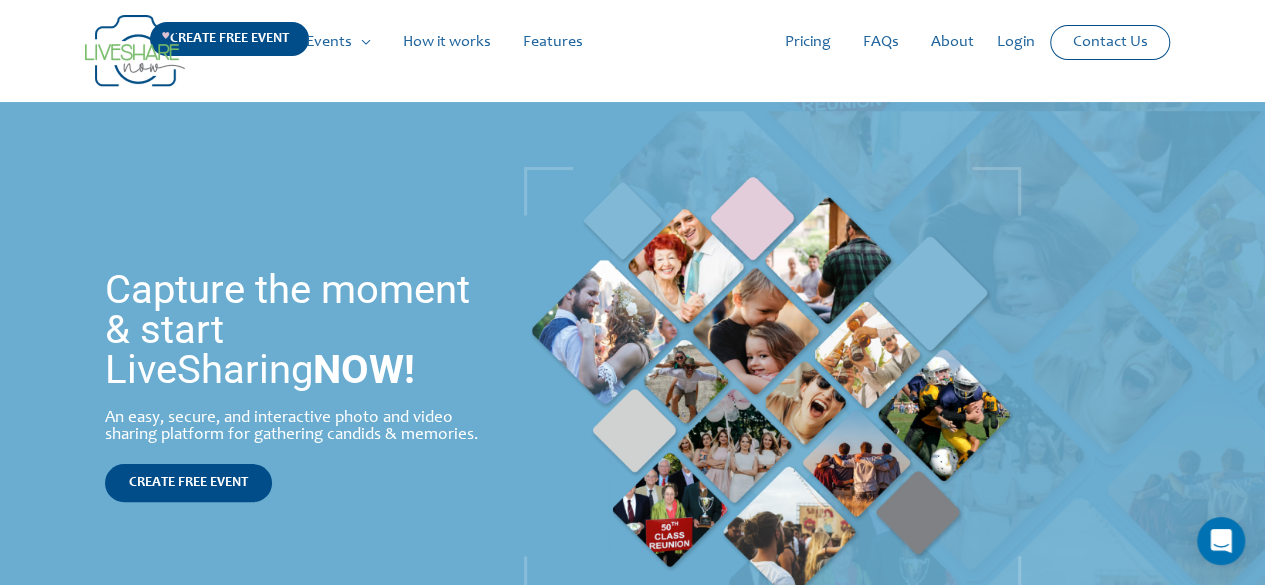 click on "Events Menu Toggle Weddings Celebrations Reunions How it works Features Pricing FAQs About Login Contact Us" at bounding box center [640, 42] 